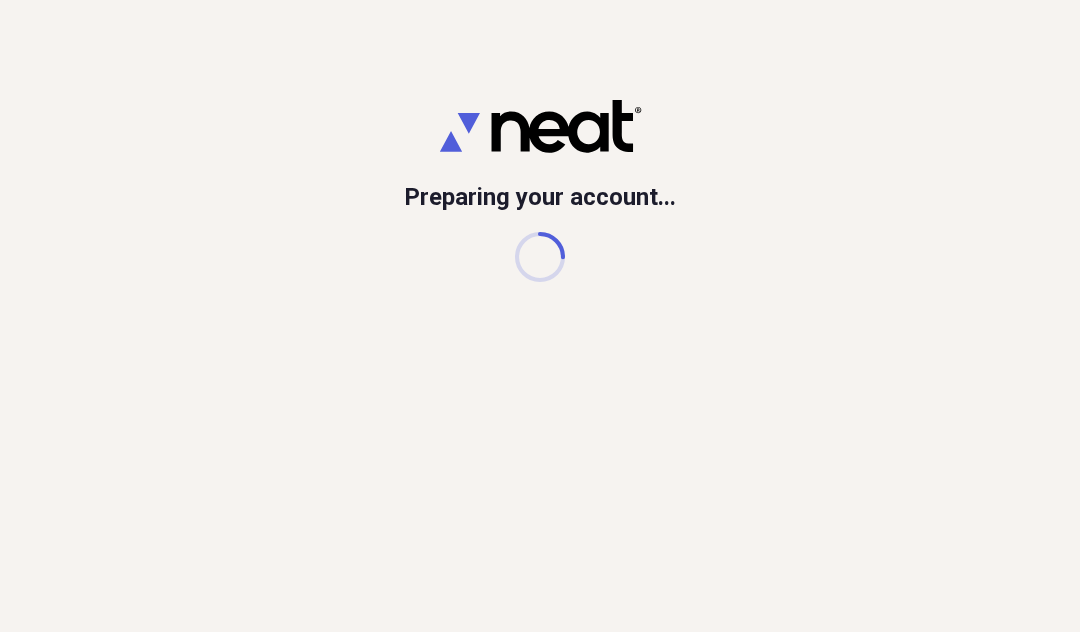 scroll, scrollTop: 0, scrollLeft: 0, axis: both 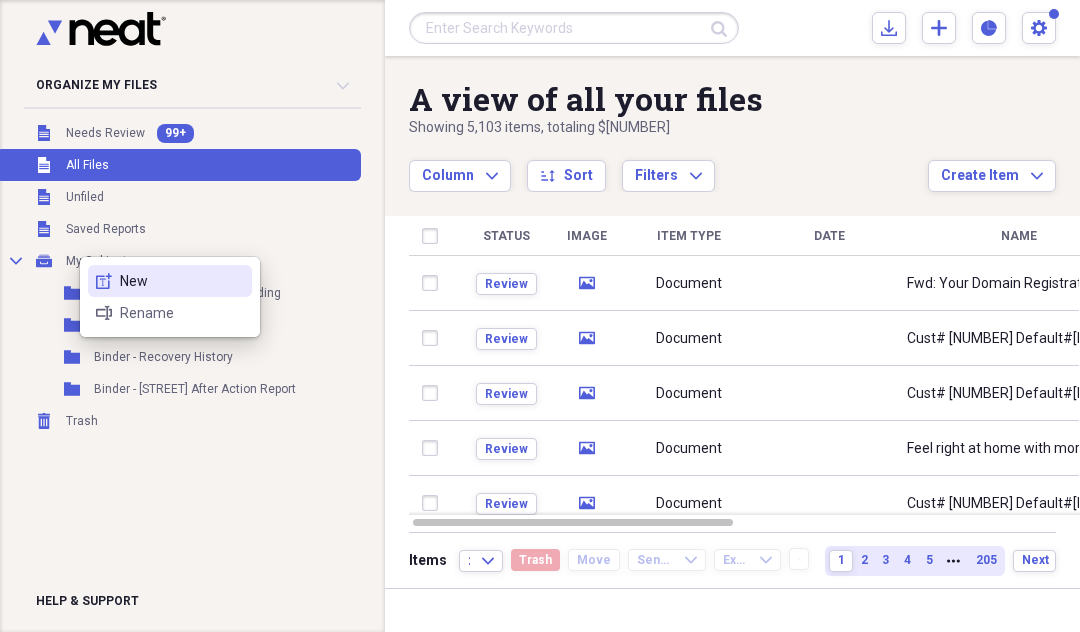 click on "New" at bounding box center [182, 281] 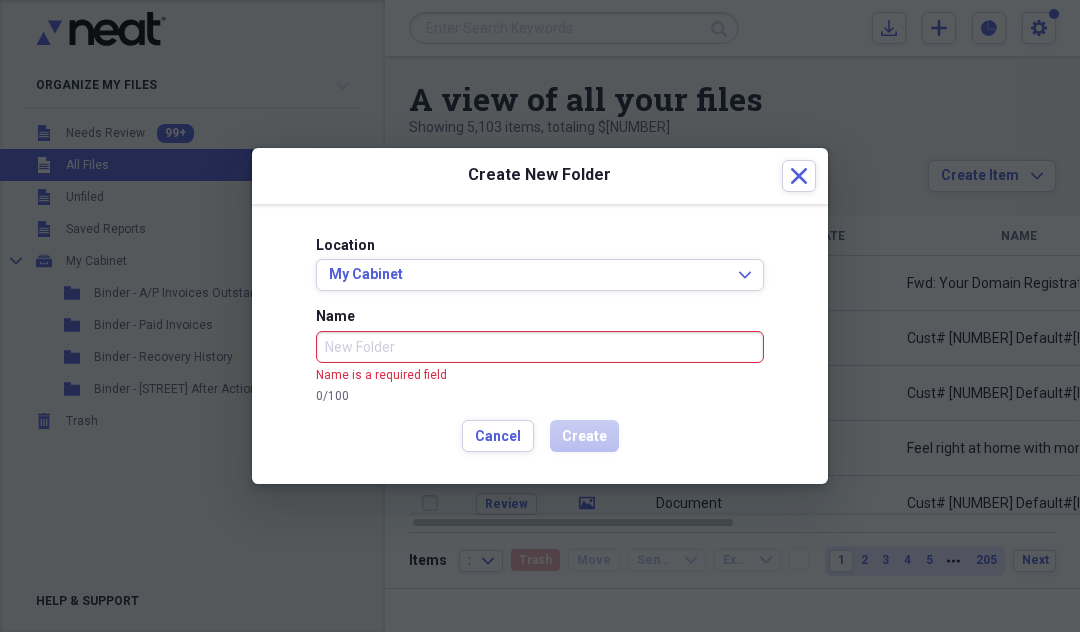 click at bounding box center (540, 316) 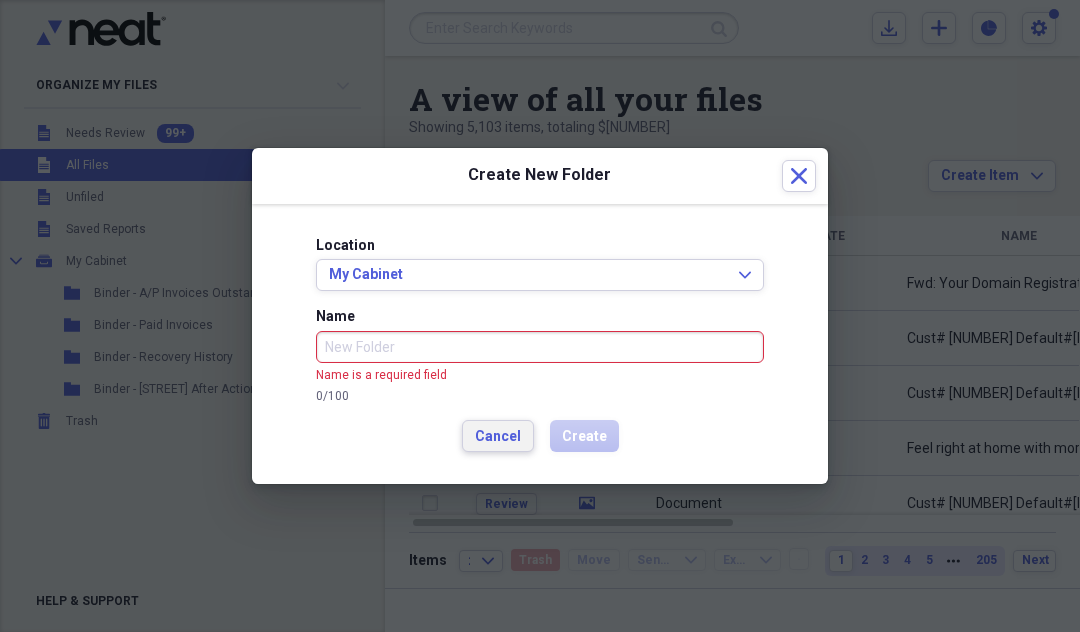 click on "Cancel" at bounding box center (498, 437) 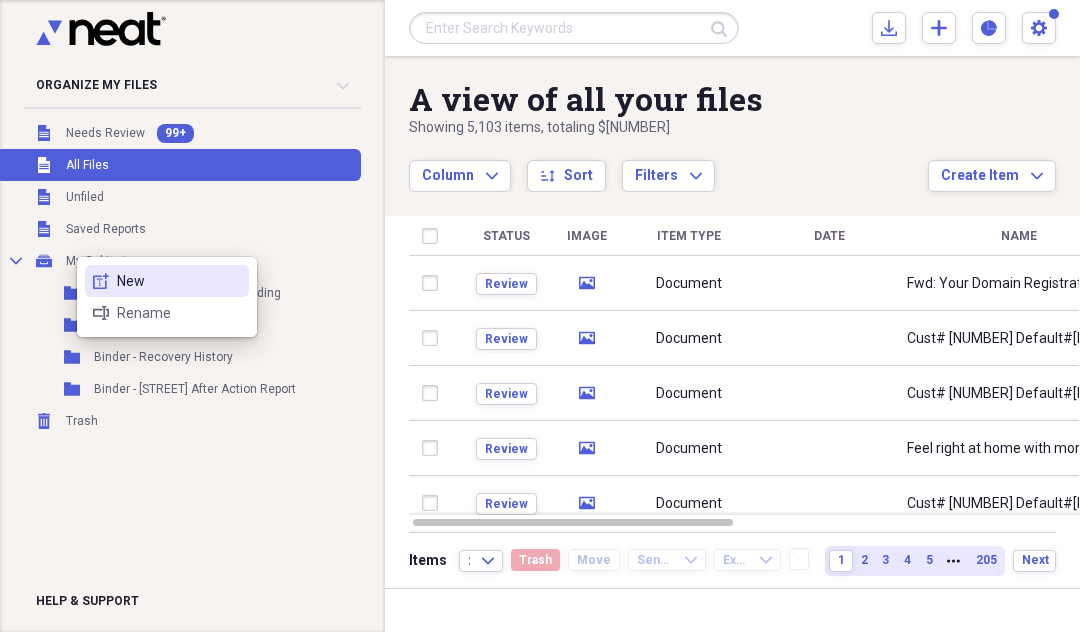 click on "New" at bounding box center (179, 281) 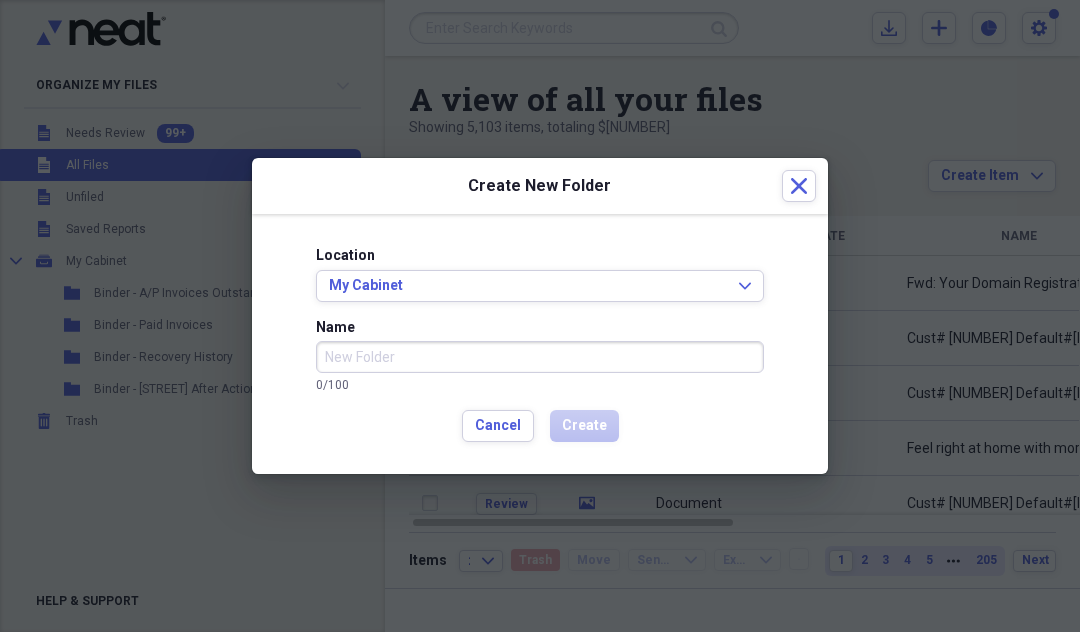 click on "Name" at bounding box center (540, 357) 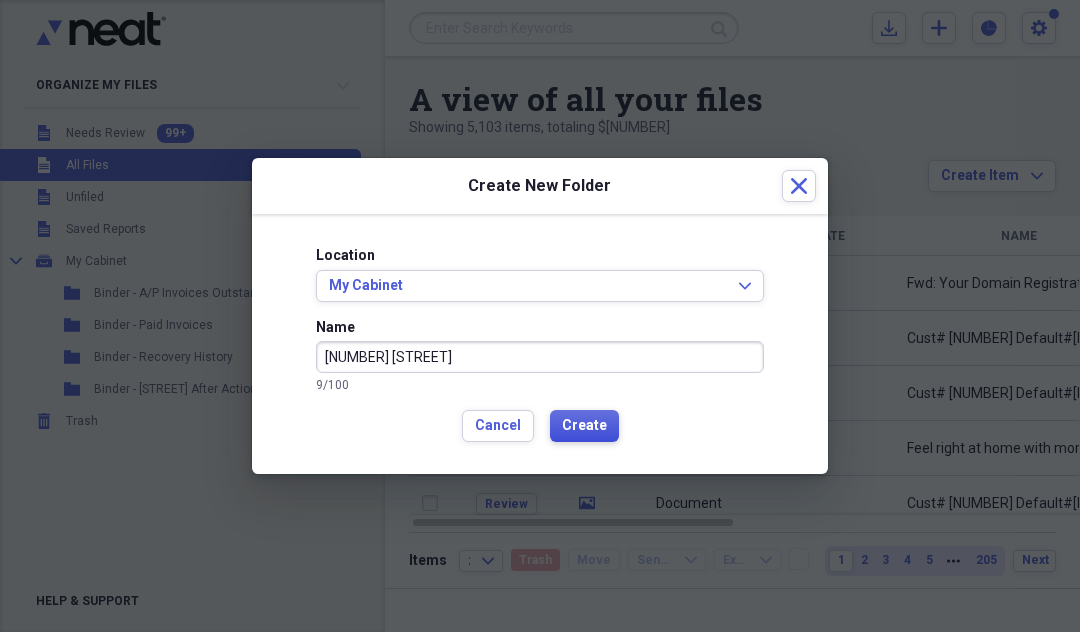 type on "[NUMBER] [STREET]" 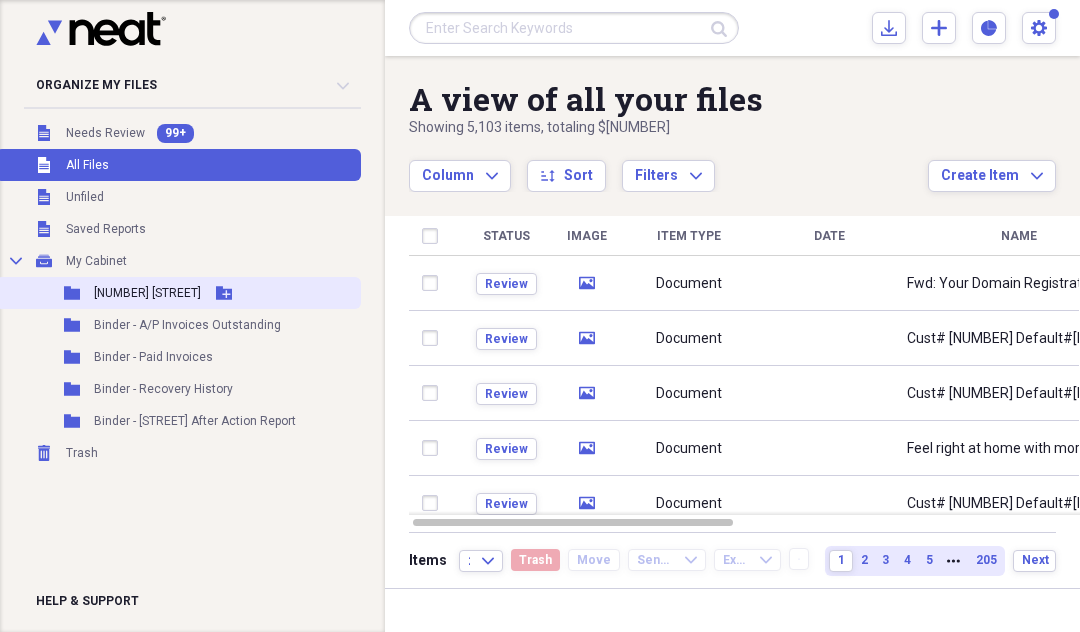 click on "Folder [NUMBER] [STREET] Add Folder" at bounding box center [178, 293] 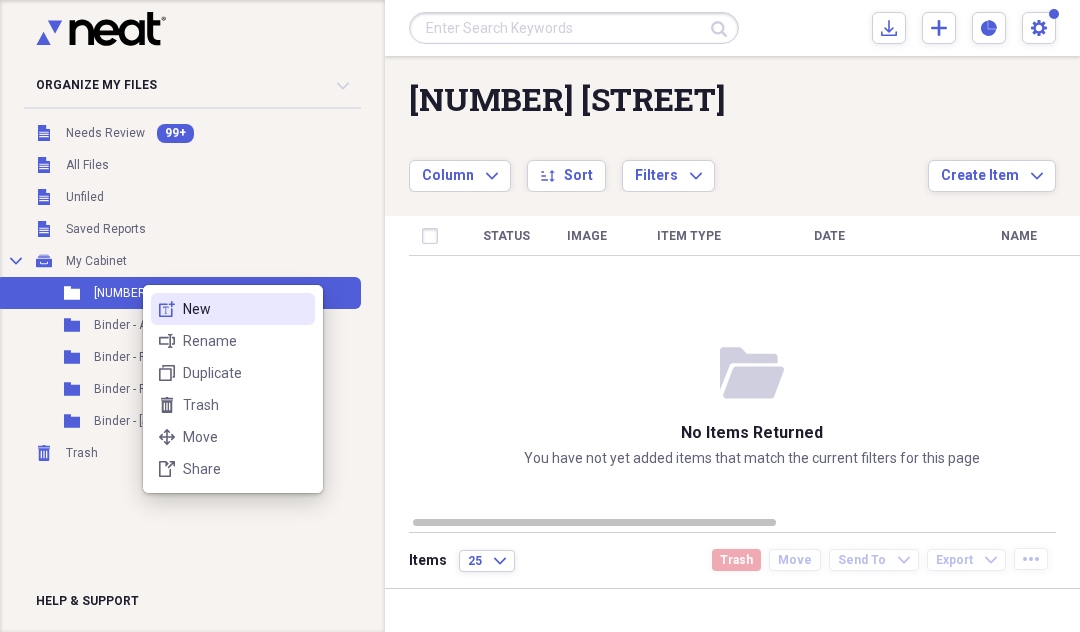 click on "New" at bounding box center [245, 309] 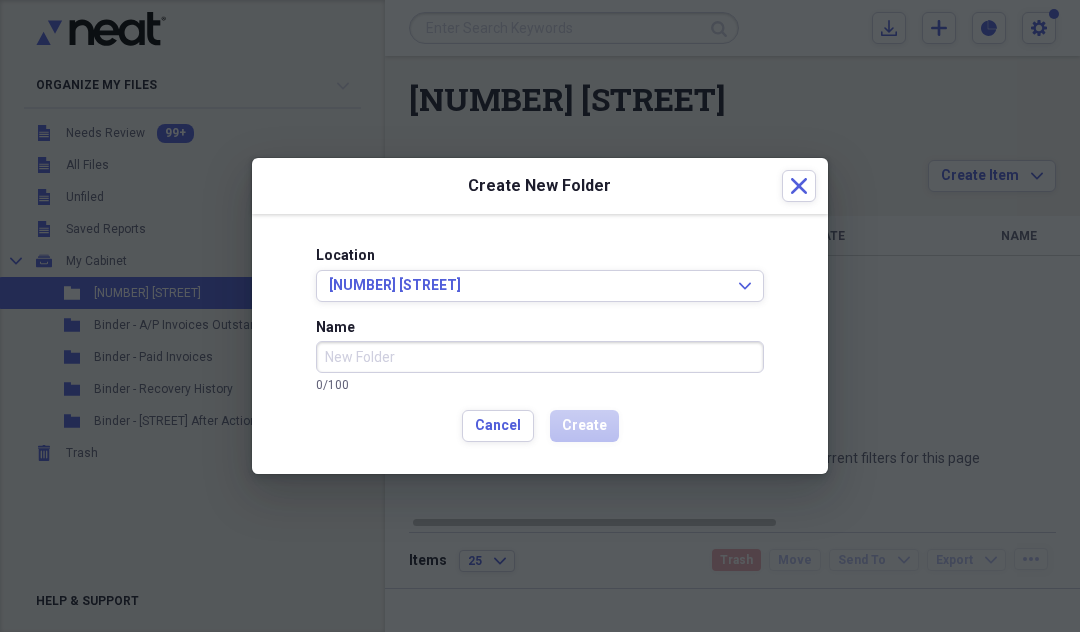 click on "Name" at bounding box center [540, 357] 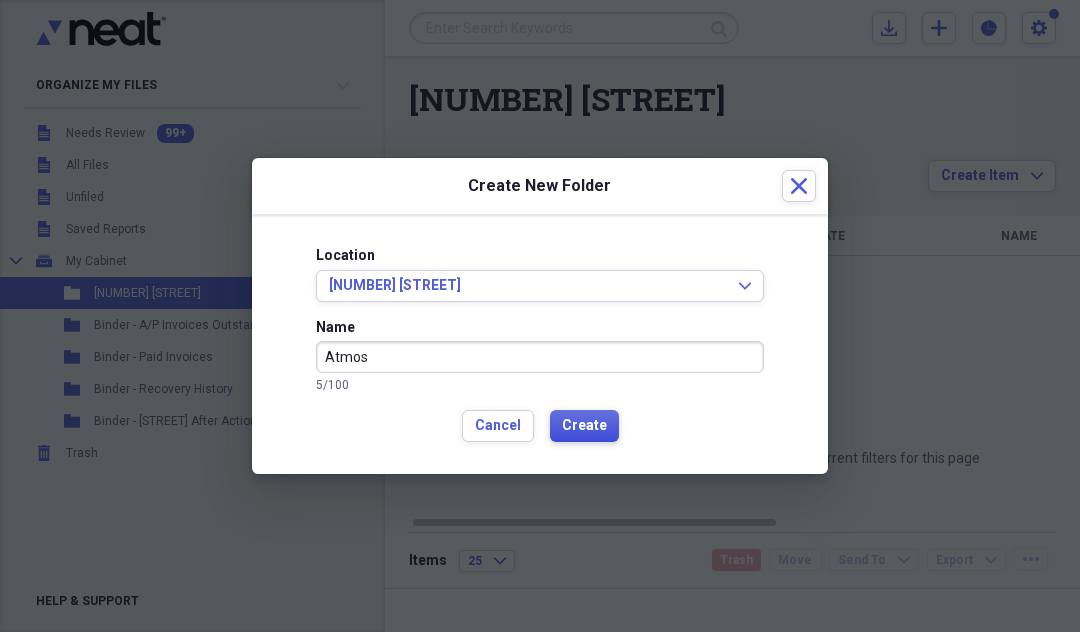 type on "Atmos" 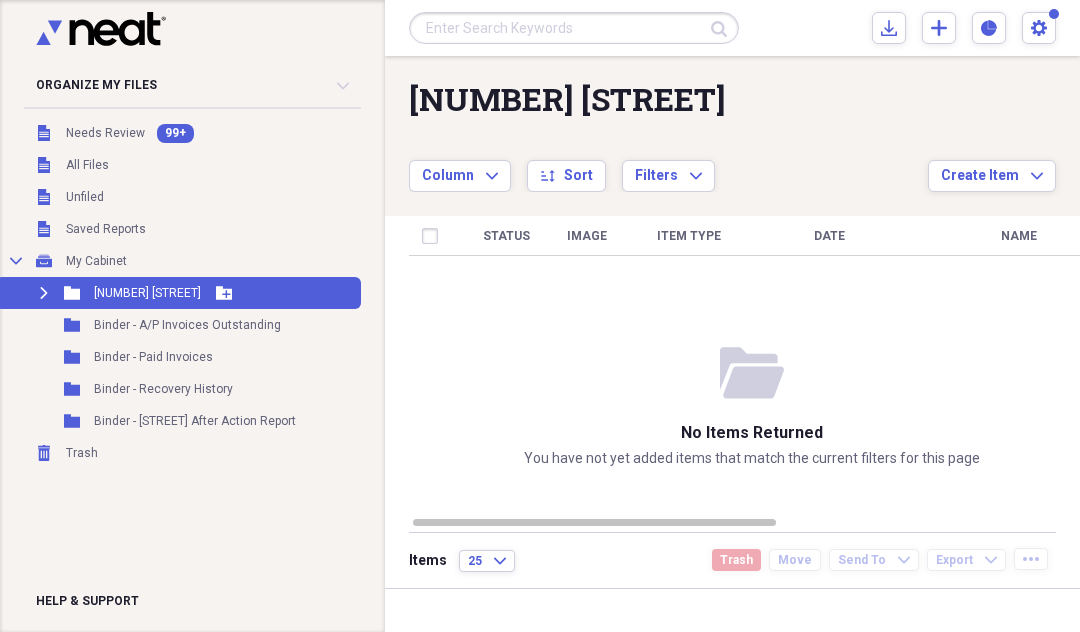click on "Expand" 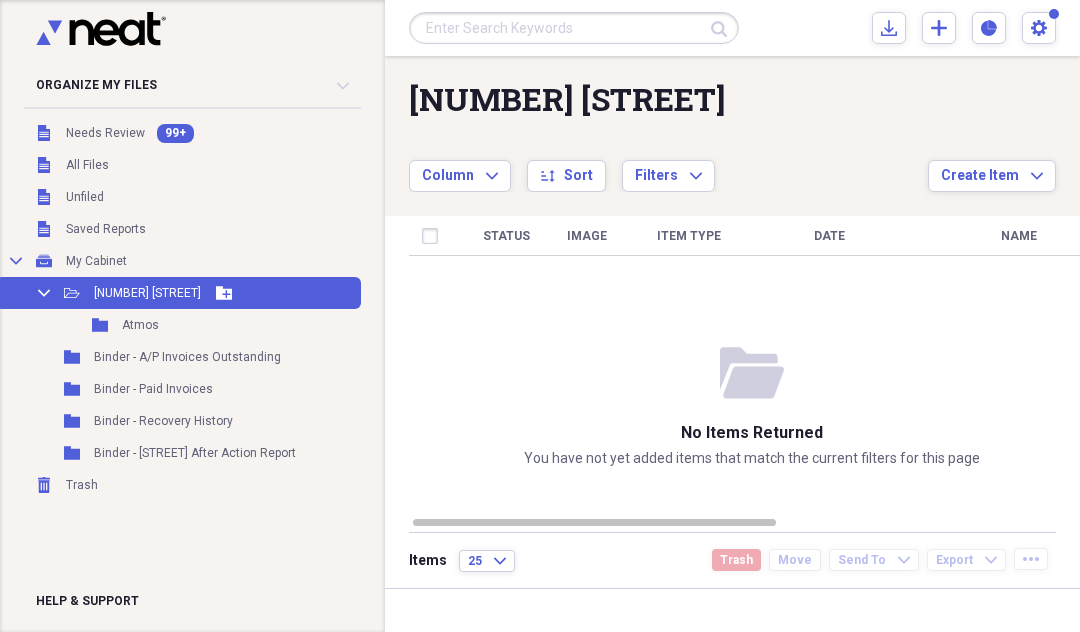 click on "Collapse Open Folder [NUMBER] [STREET] Add Folder" at bounding box center (178, 293) 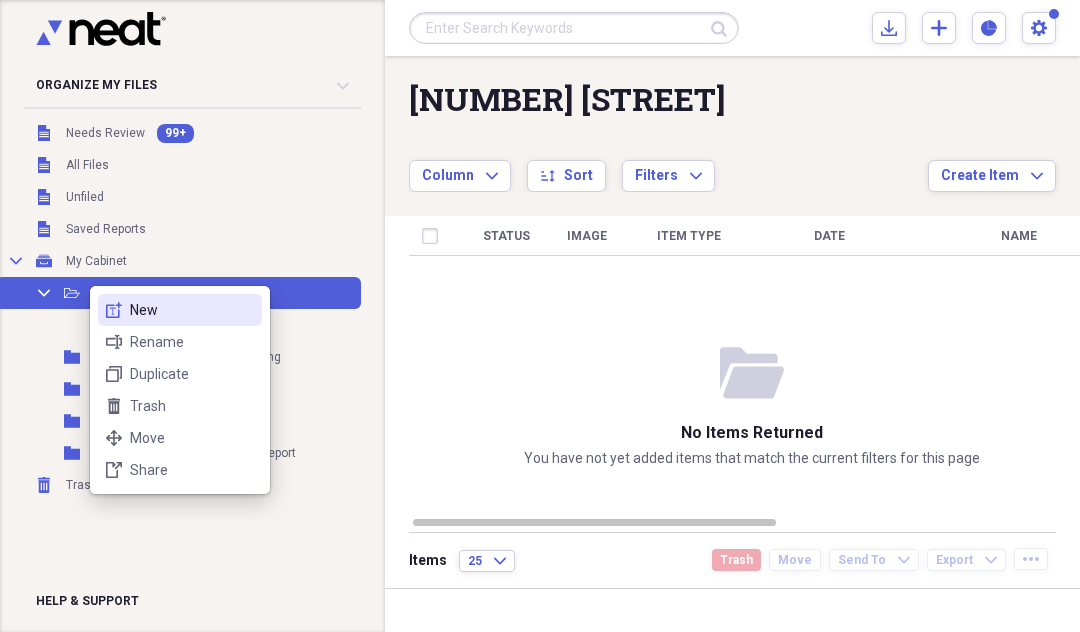 click on "New" at bounding box center [192, 310] 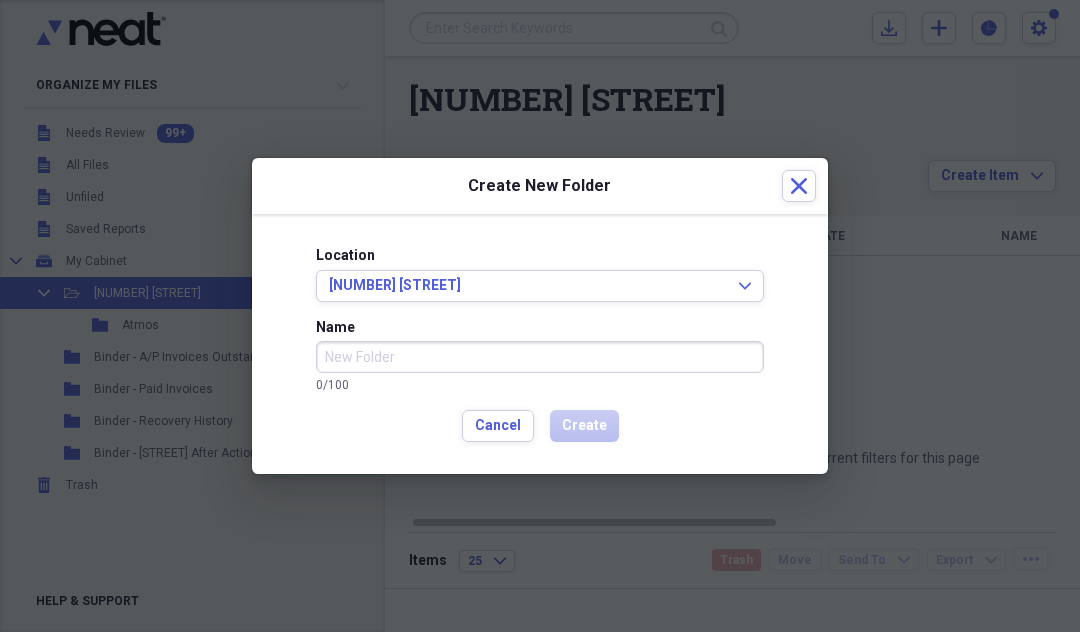 click on "Name" at bounding box center (540, 357) 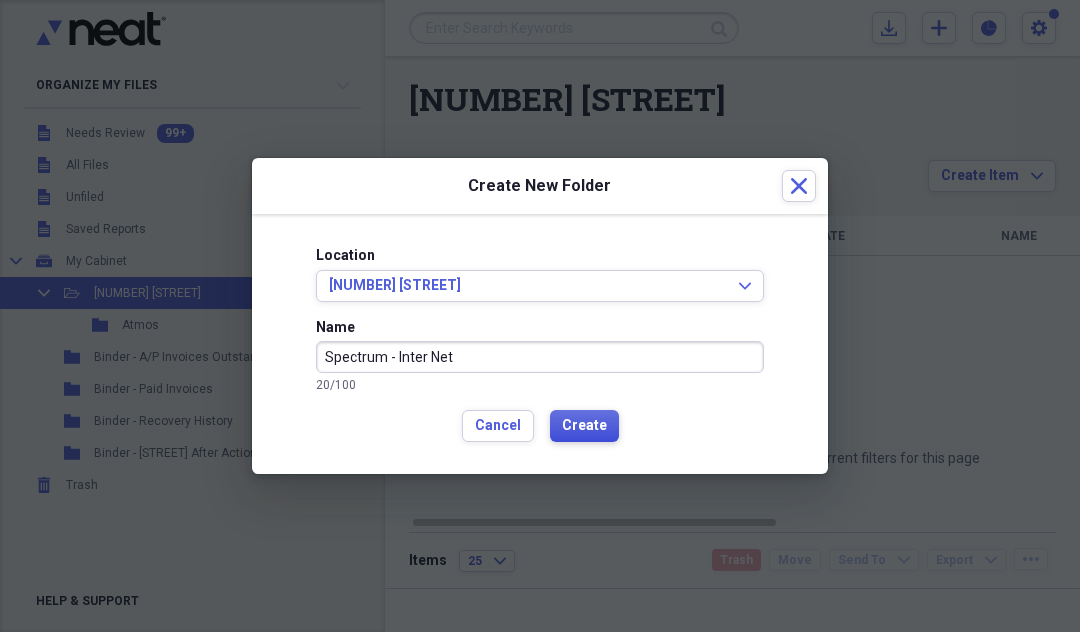 type on "Spectrum - Inter Net" 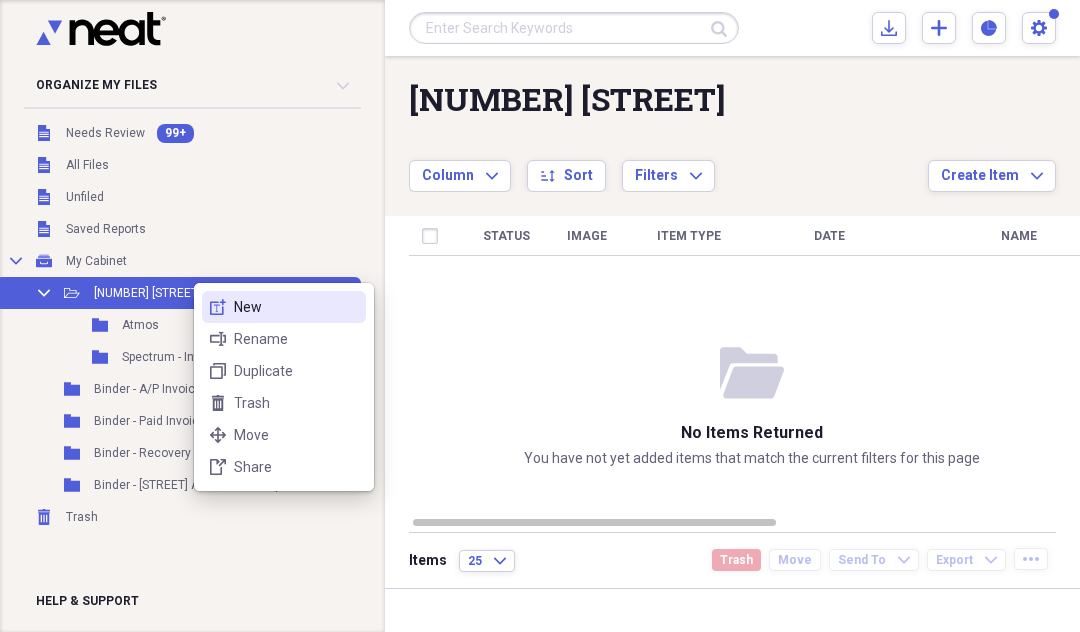 click on "New" at bounding box center (296, 307) 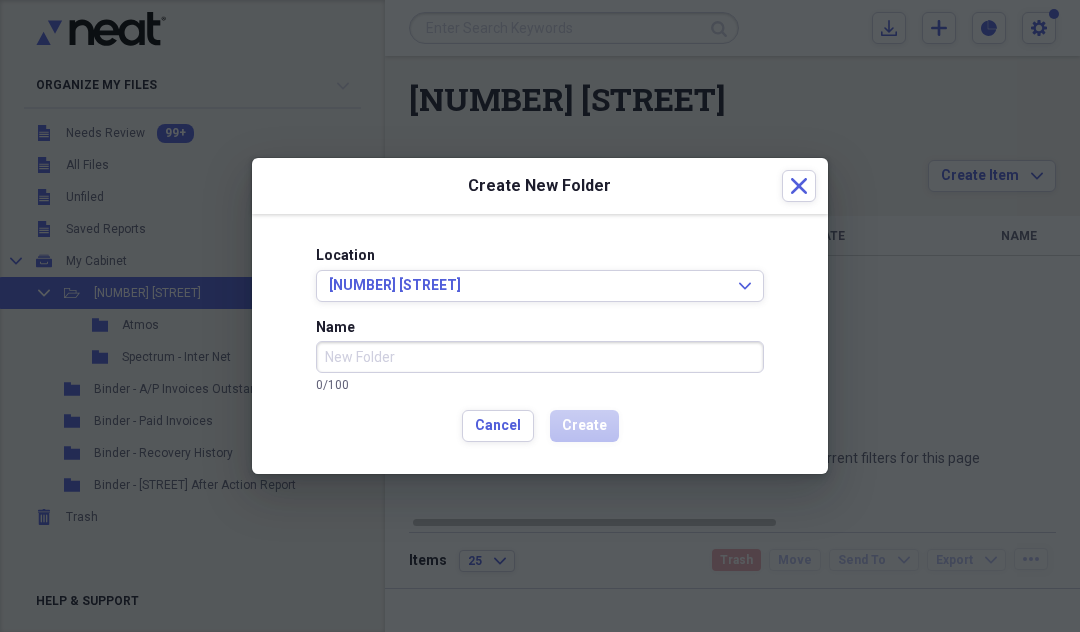 click on "Name" at bounding box center (540, 357) 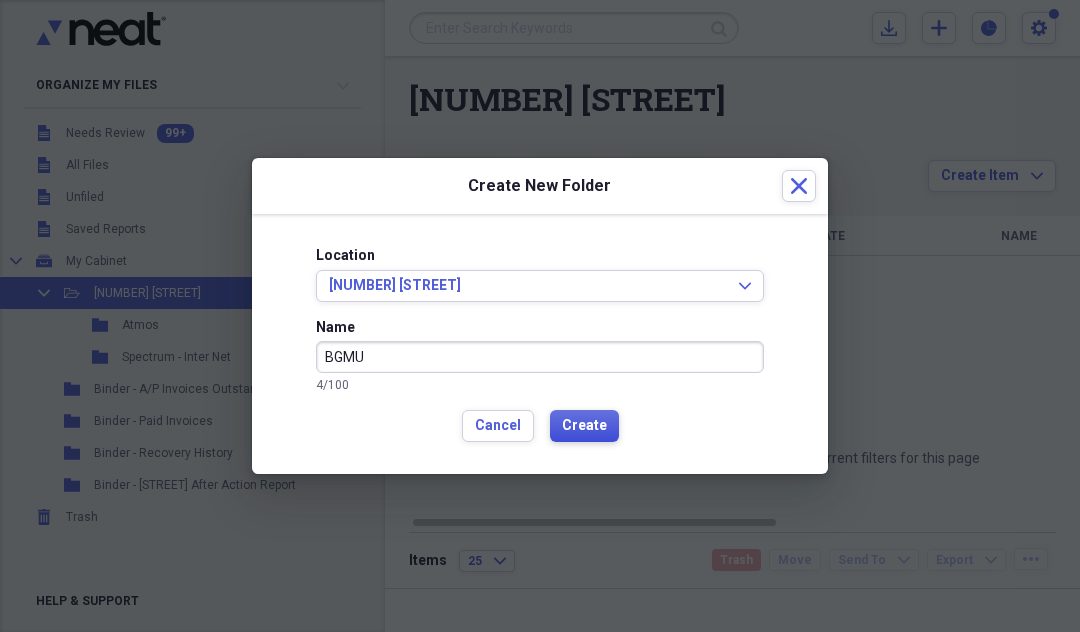 type on "BGMU" 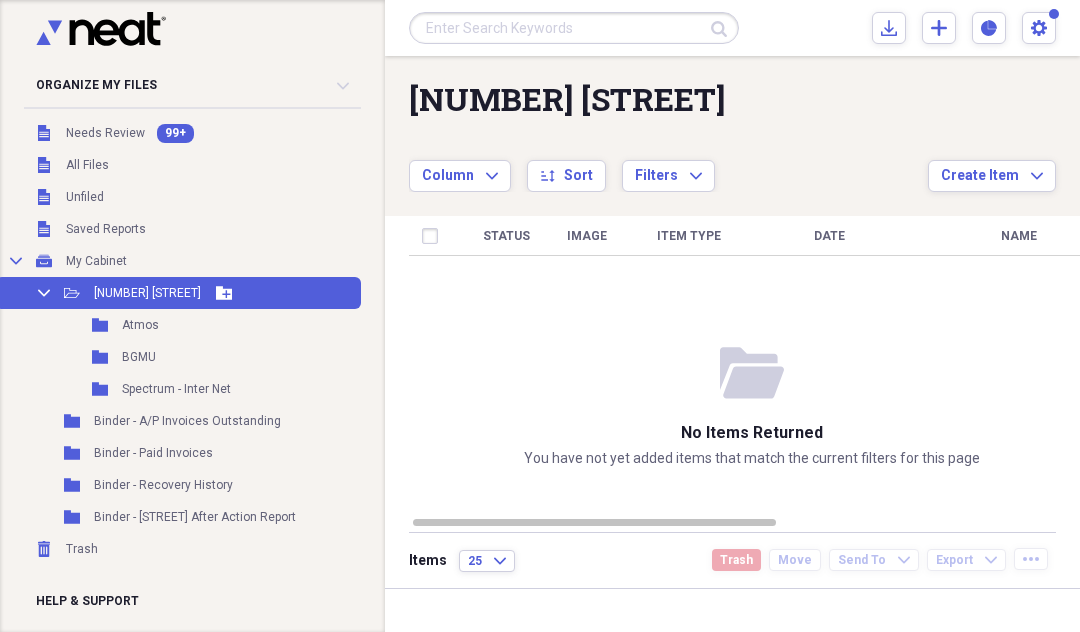 click on "Collapse Open Folder [NUMBER] [STREET] Add Folder" at bounding box center (178, 293) 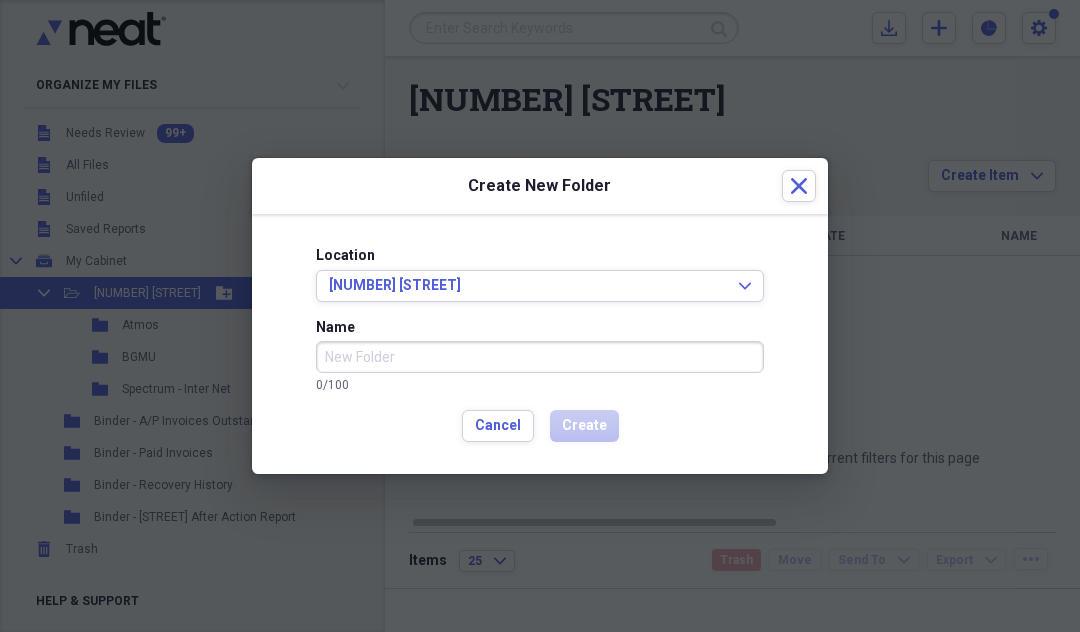 click on "Name" at bounding box center [540, 357] 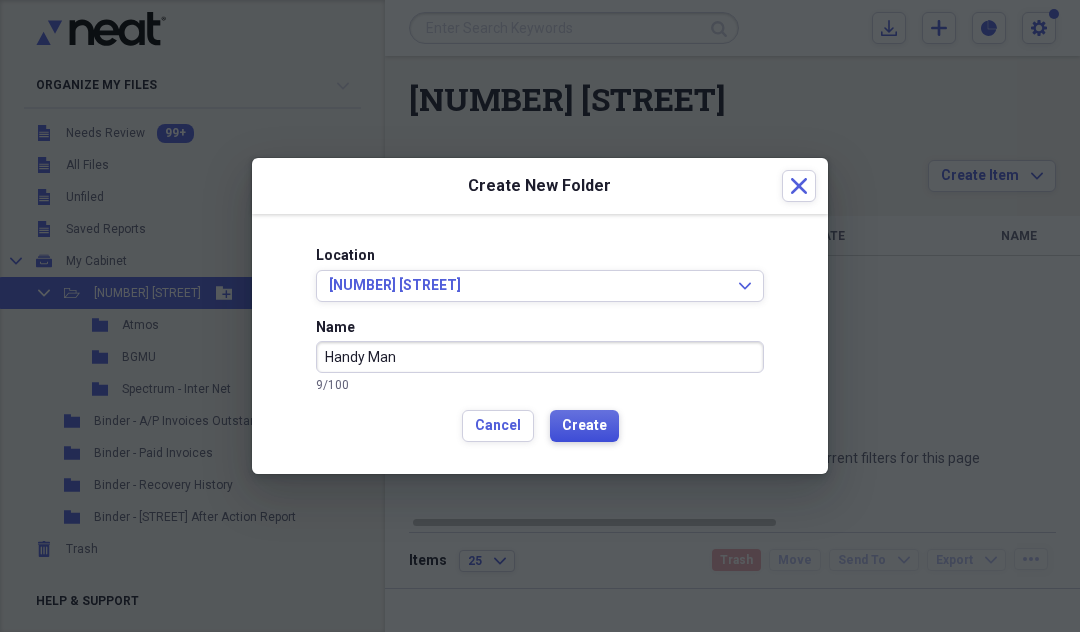 type on "Handy Man" 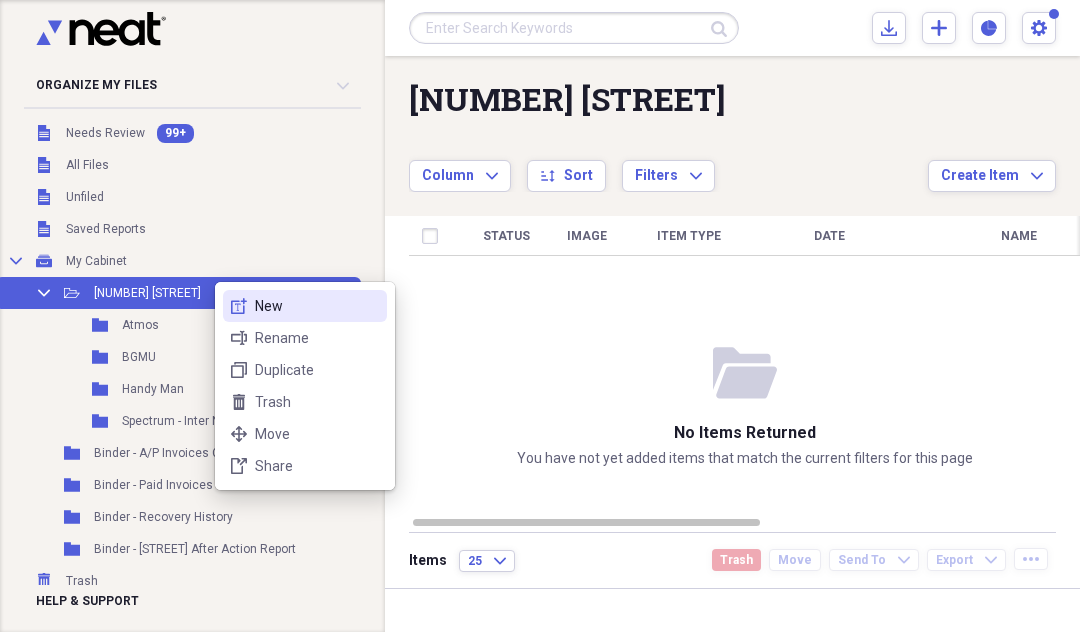 click on "New" at bounding box center (317, 306) 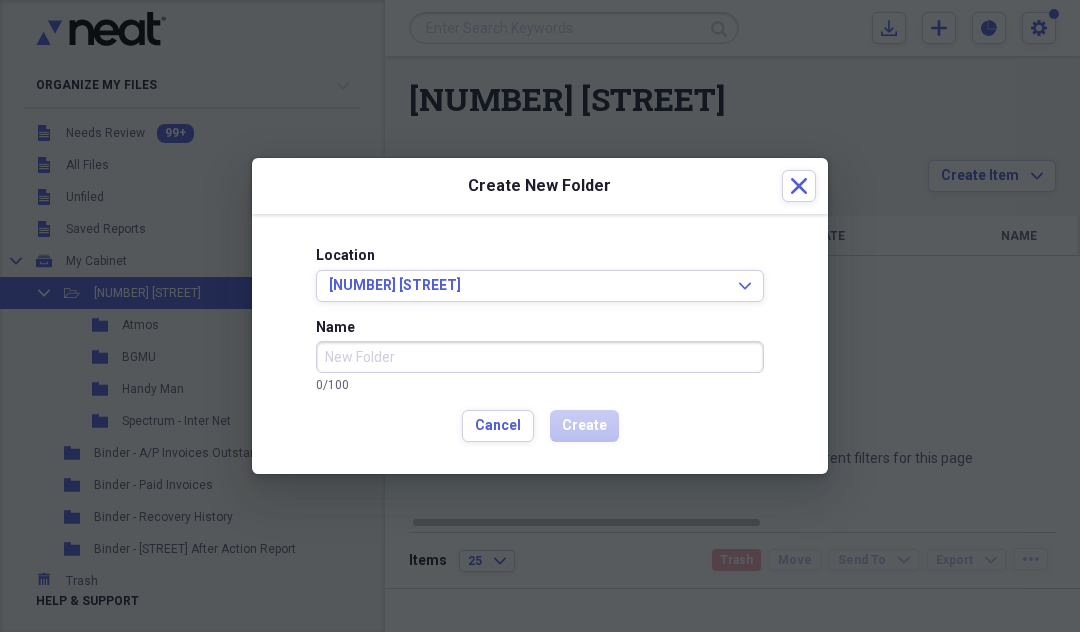 click on "Name" at bounding box center (540, 357) 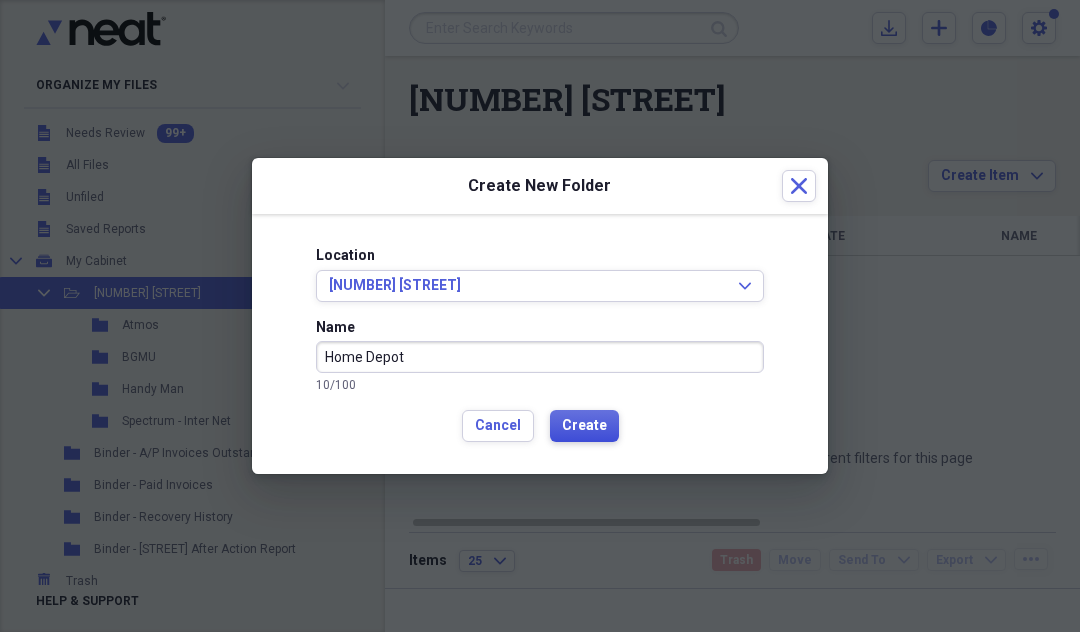 type on "Home Depot" 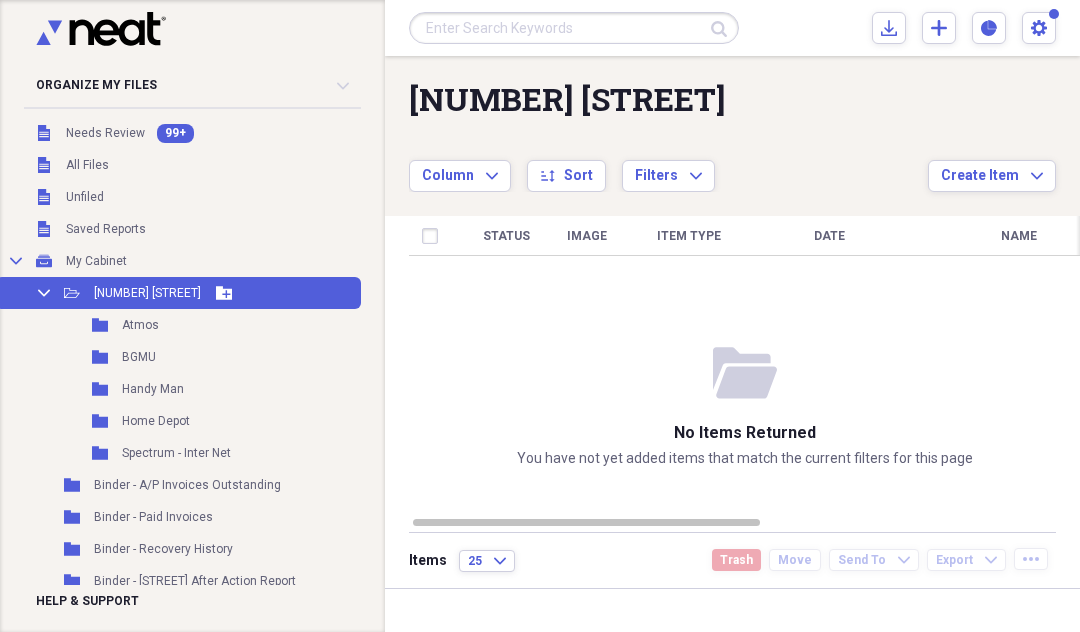 click on "[NUMBER] [STREET]" at bounding box center (147, 293) 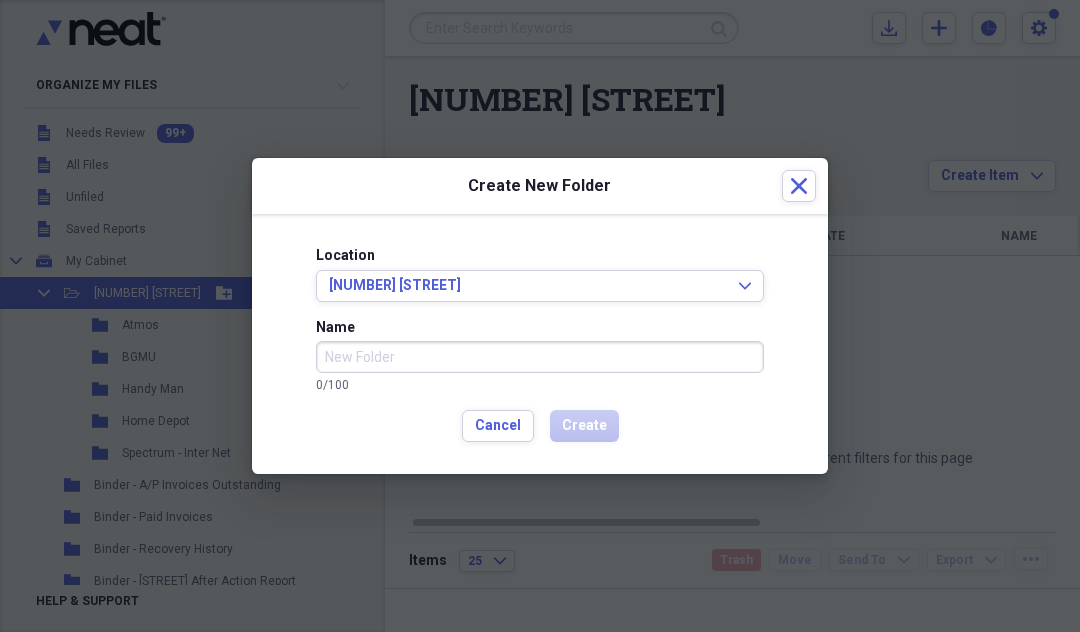 click on "Name" at bounding box center [540, 357] 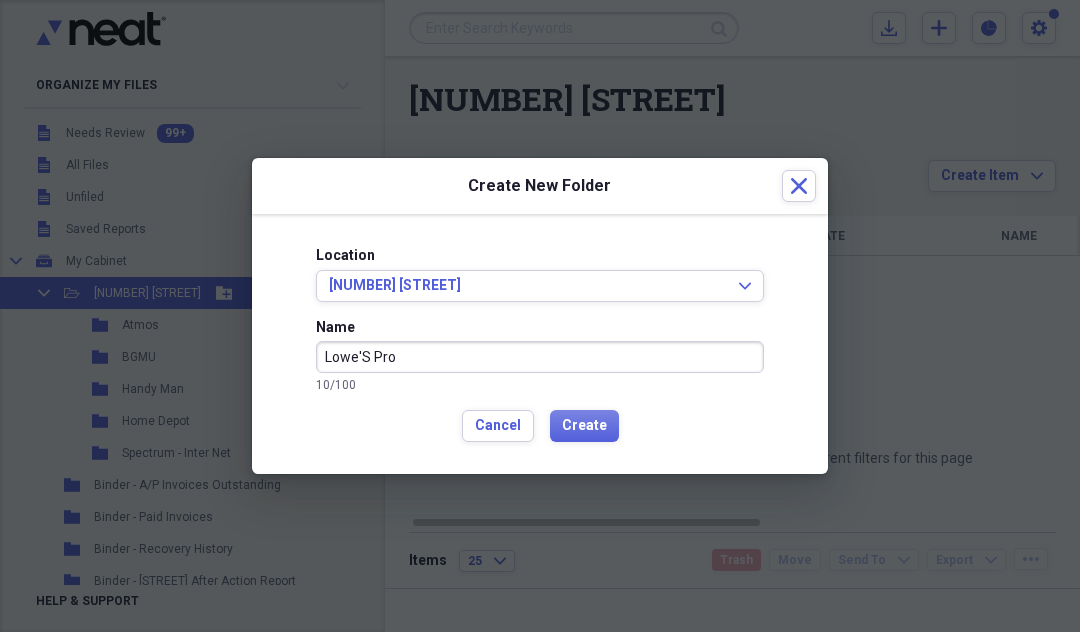 drag, startPoint x: 369, startPoint y: 359, endPoint x: 382, endPoint y: 358, distance: 13.038404 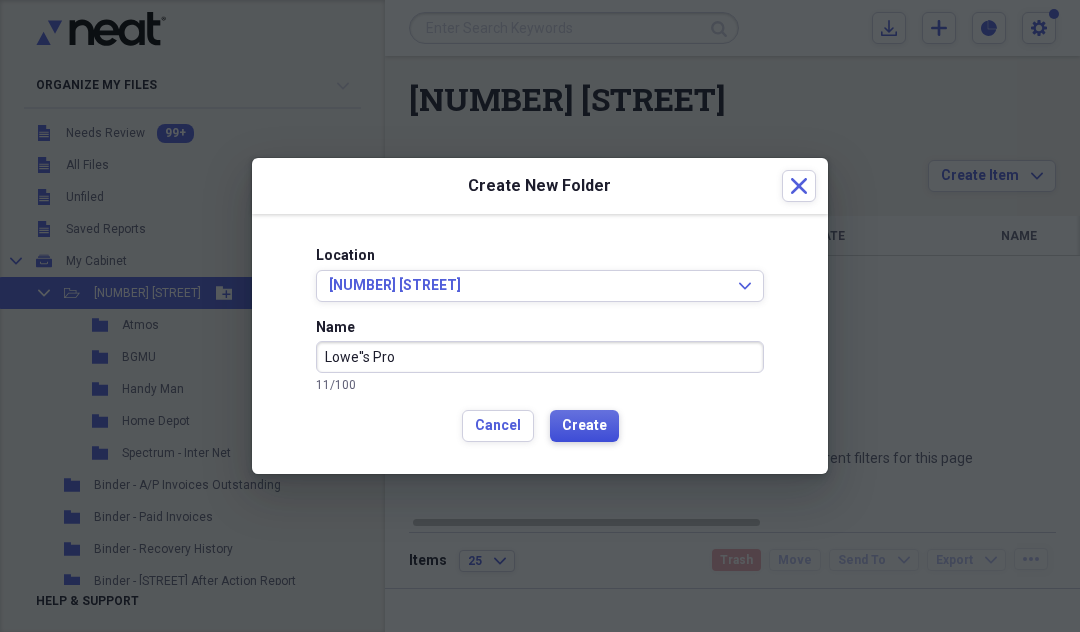 type on "Lowe''s Pro" 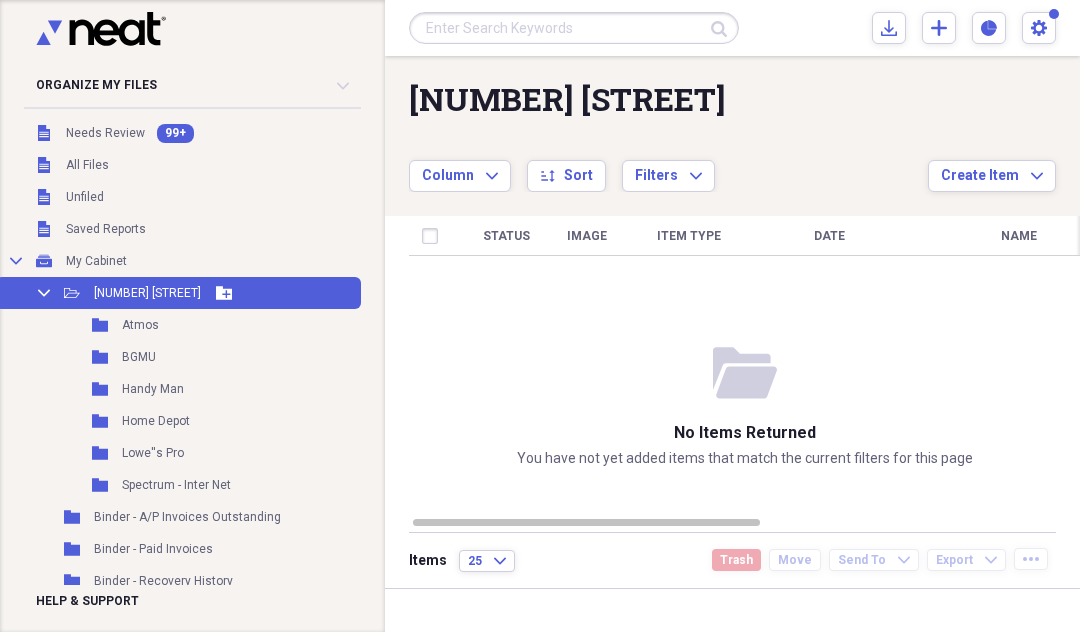 click 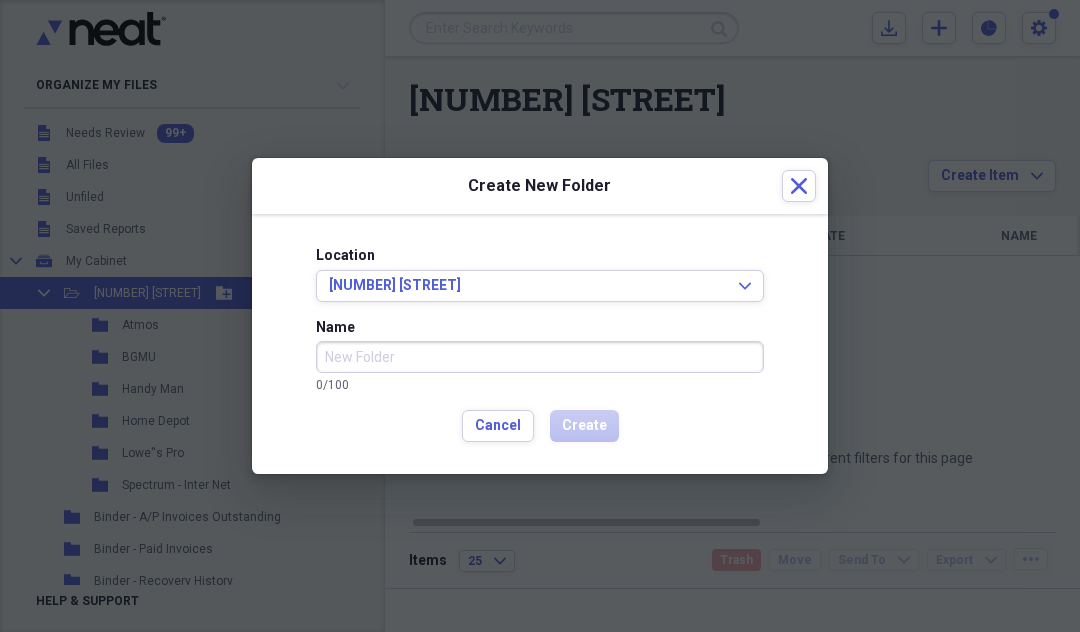click on "Name" at bounding box center (540, 357) 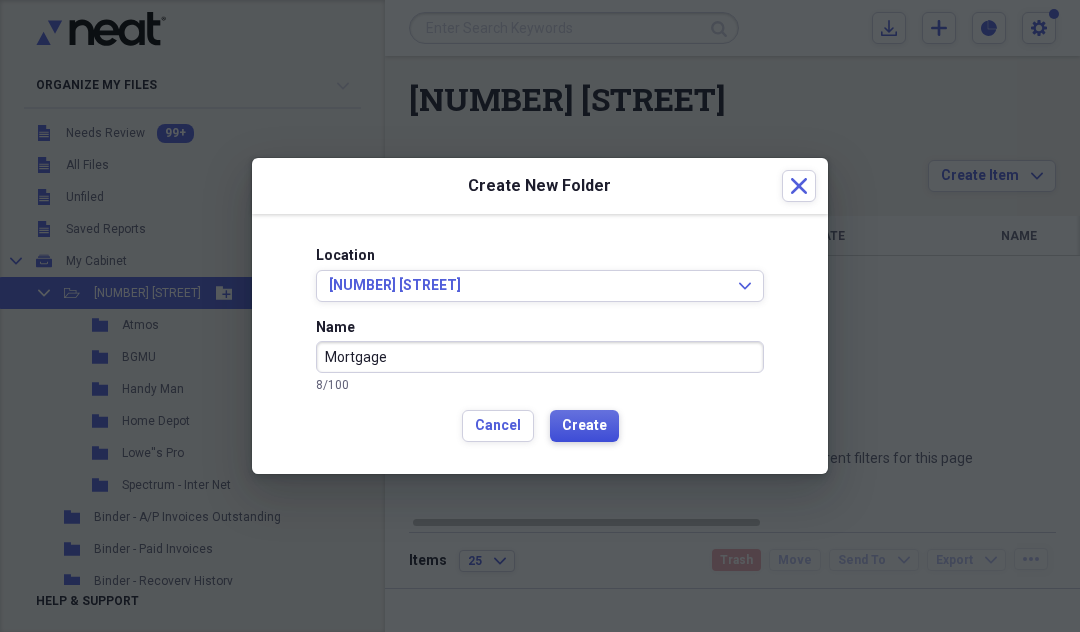 type on "Mortgage" 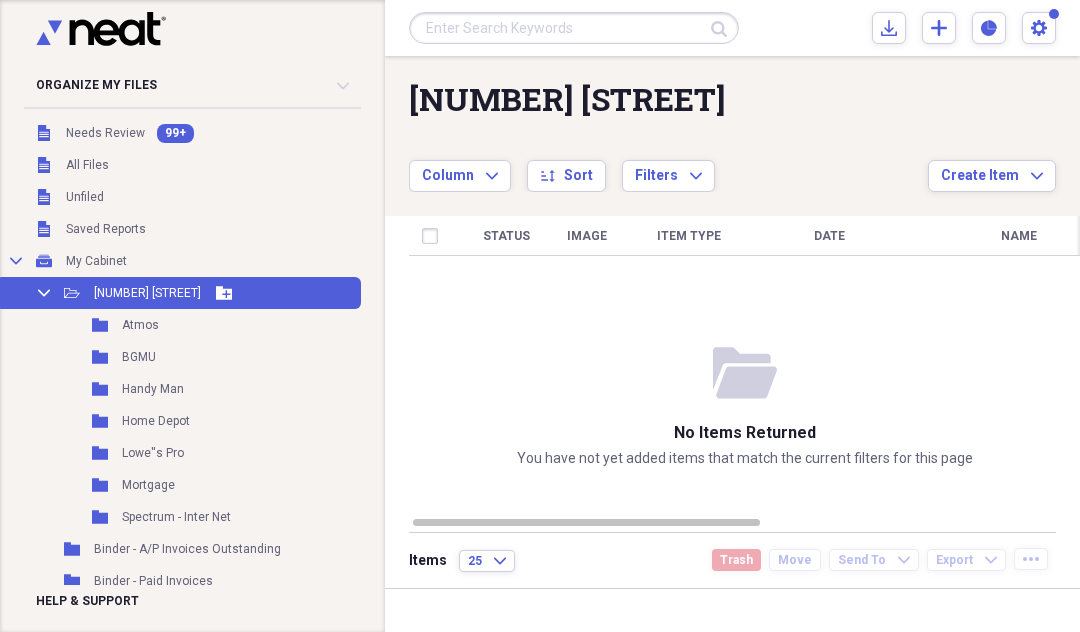 click on "Add Folder" at bounding box center [224, 293] 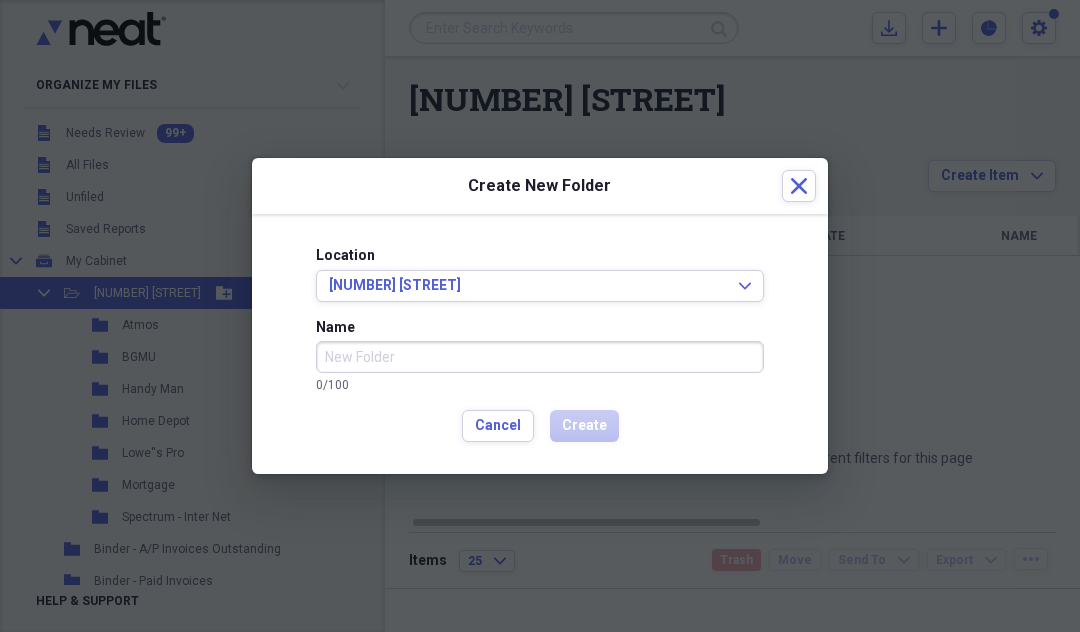 click on "Name" at bounding box center (540, 357) 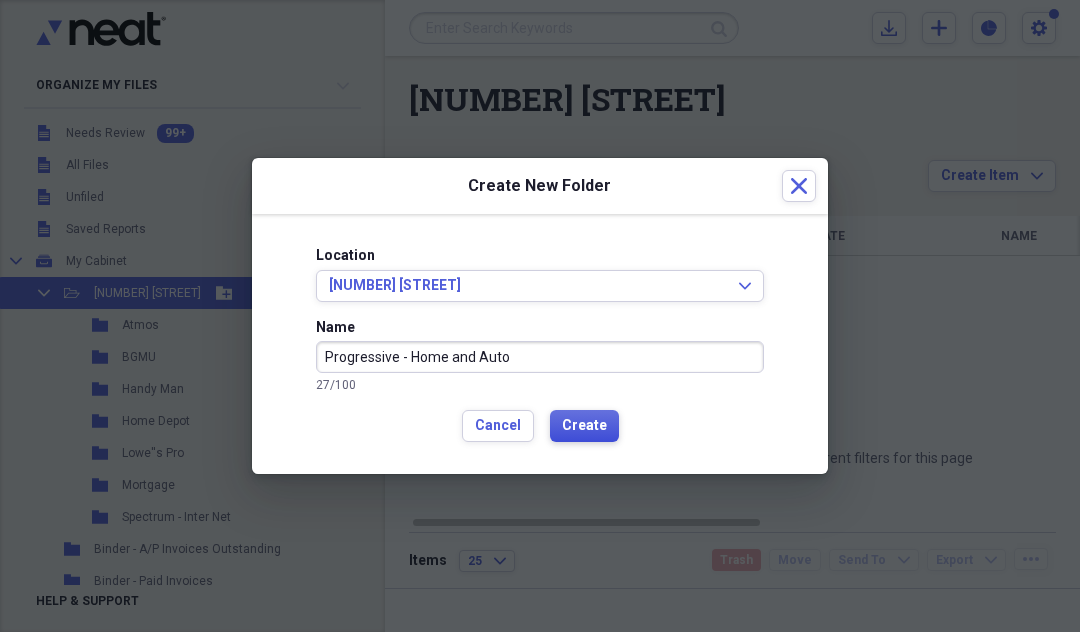 type on "Progressive - Home and Auto" 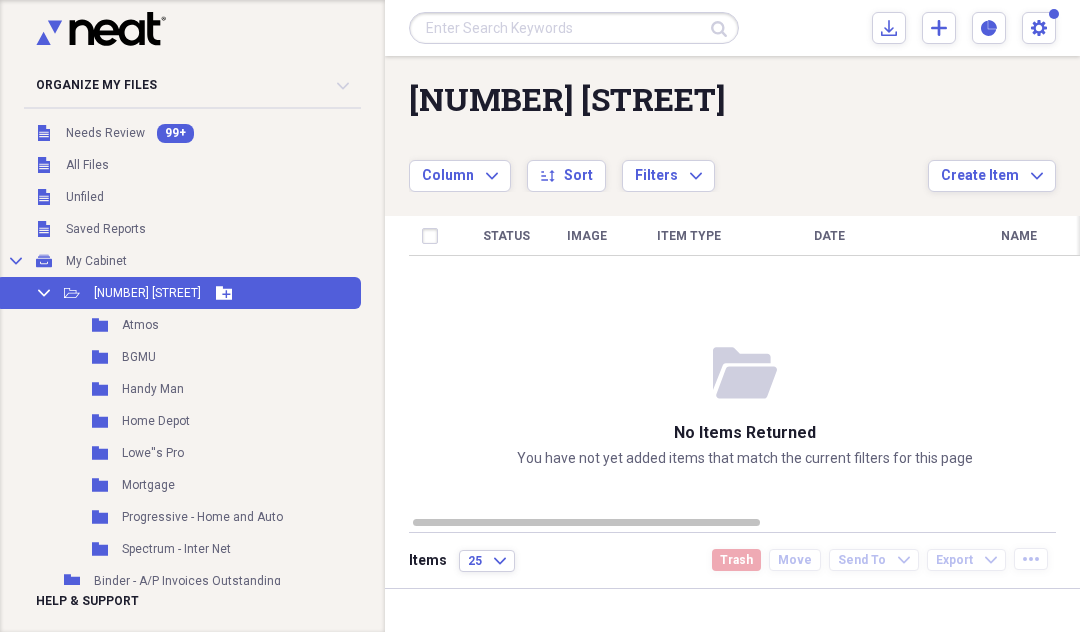 click on "Collapse" 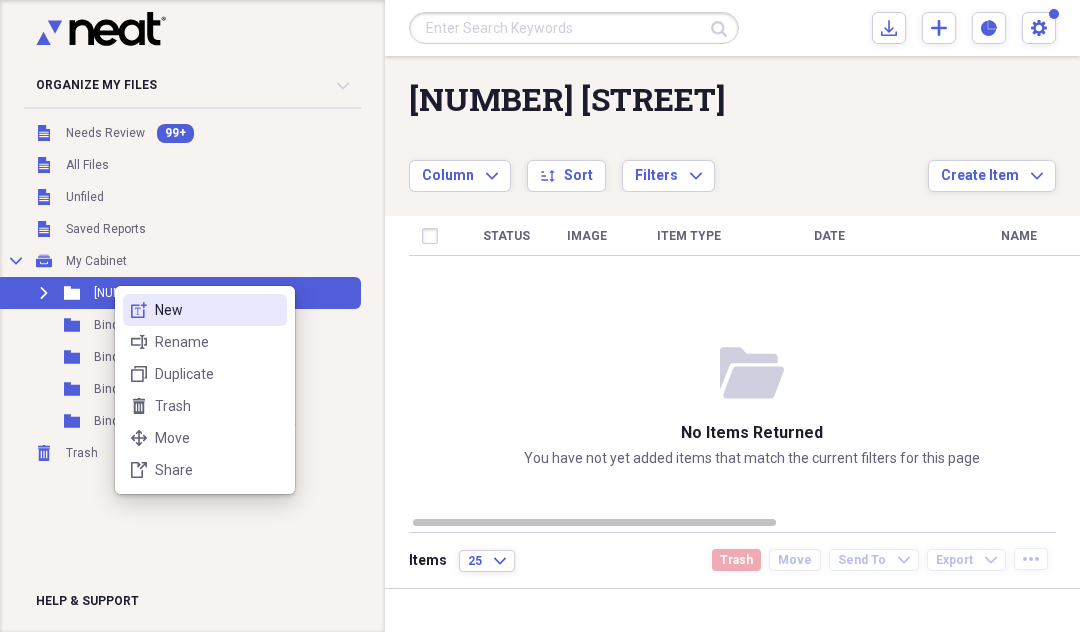 click on "New" at bounding box center [217, 310] 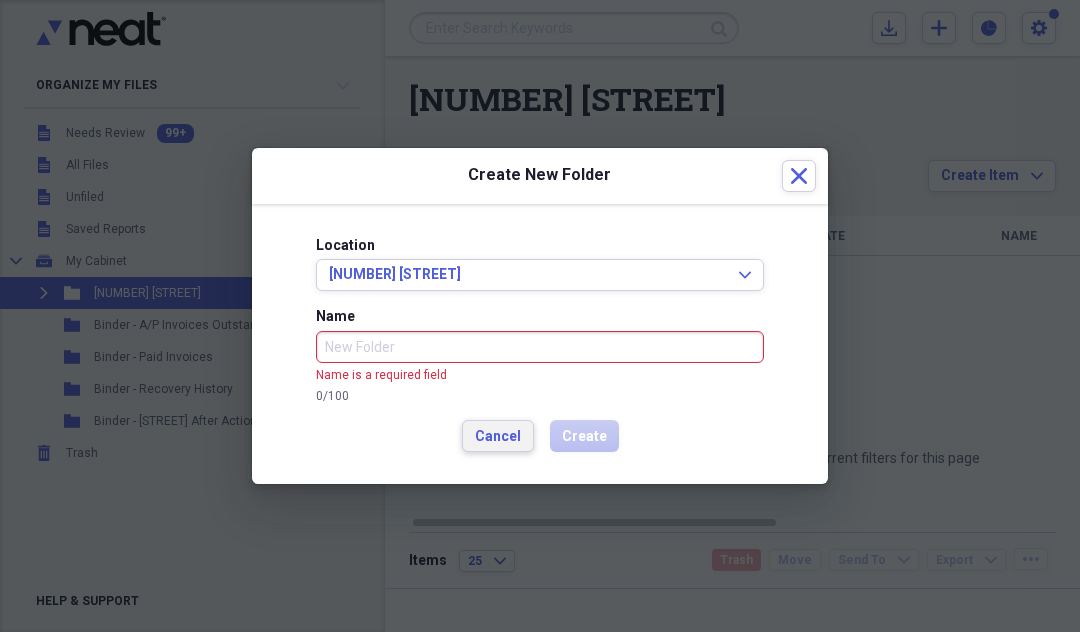 click on "Cancel" at bounding box center [498, 437] 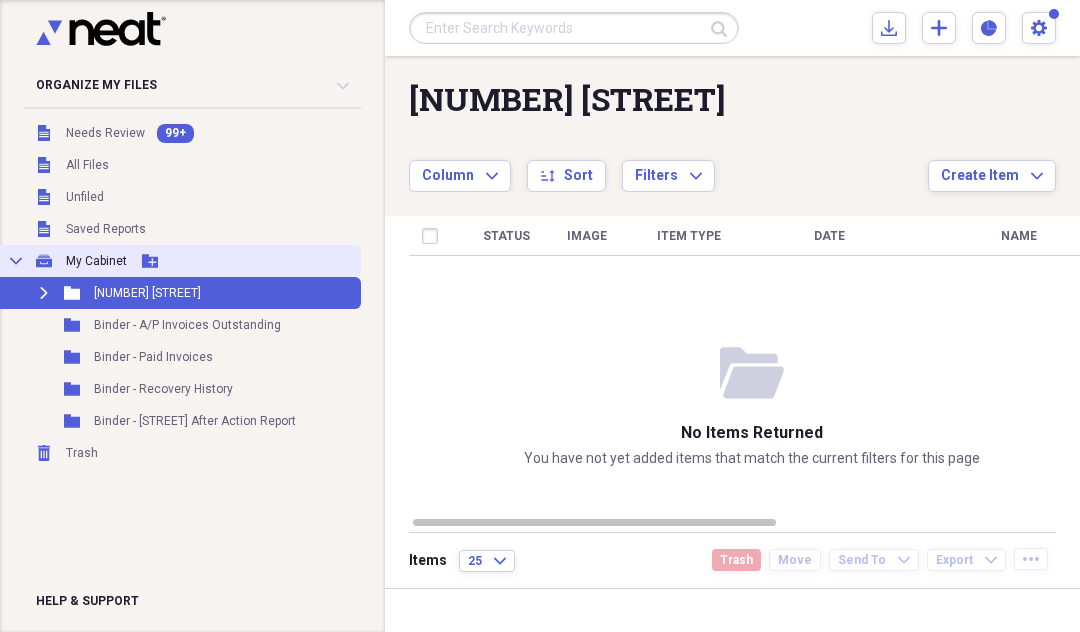 click on "Collapse My Cabinet My Cabinet Add Folder" at bounding box center [178, 261] 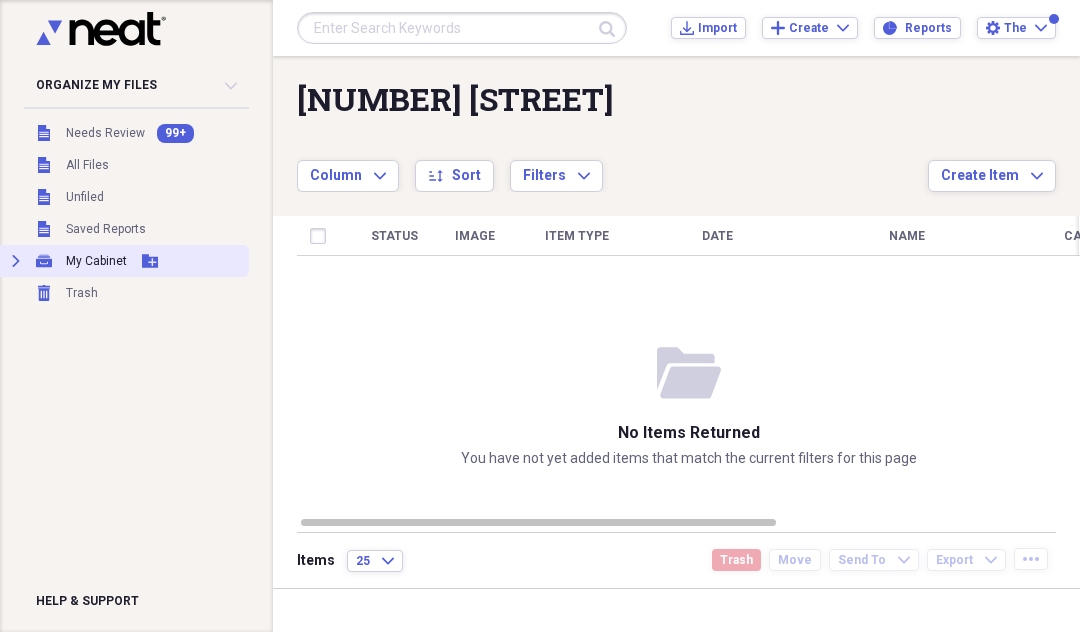 click on "Expand My Cabinet My Cabinet Add Folder" at bounding box center (122, 261) 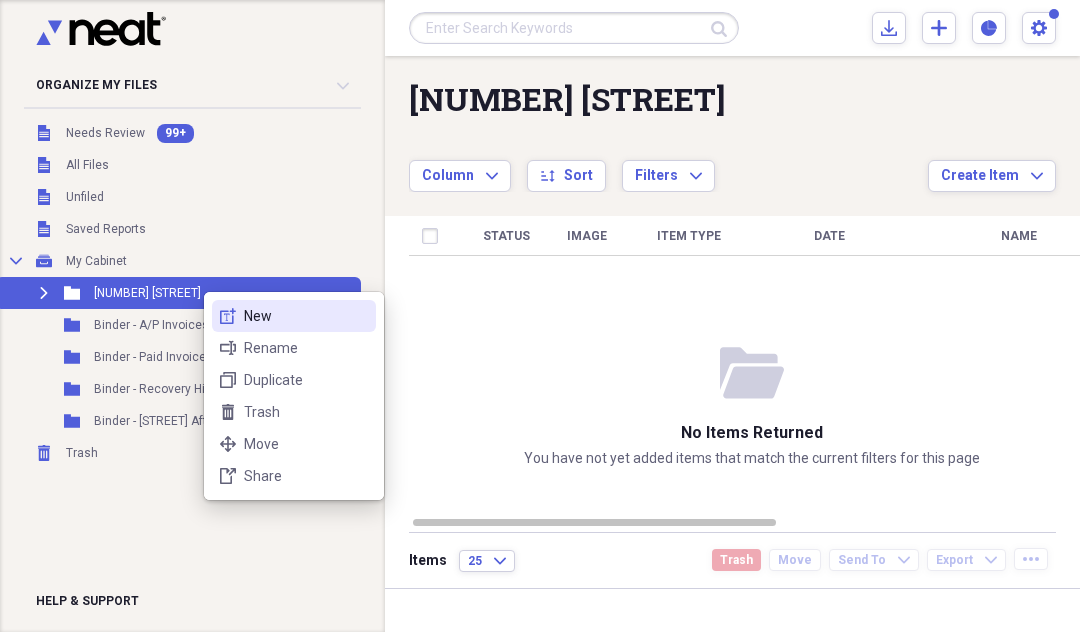click on "New" at bounding box center (306, 316) 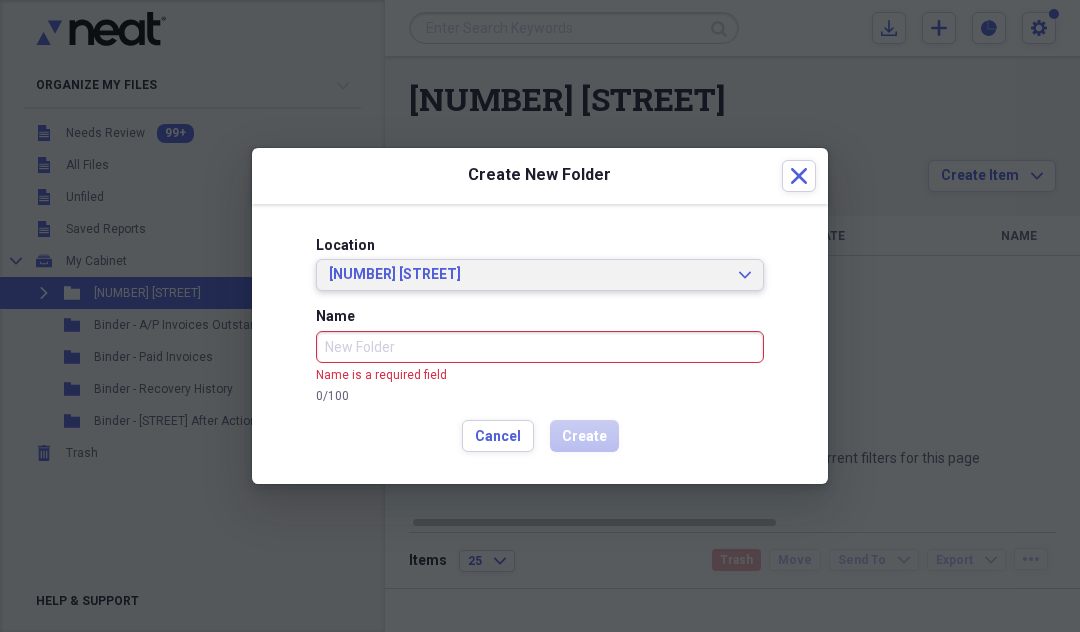click on "[NUMBER] [STREET] Expand" at bounding box center (540, 275) 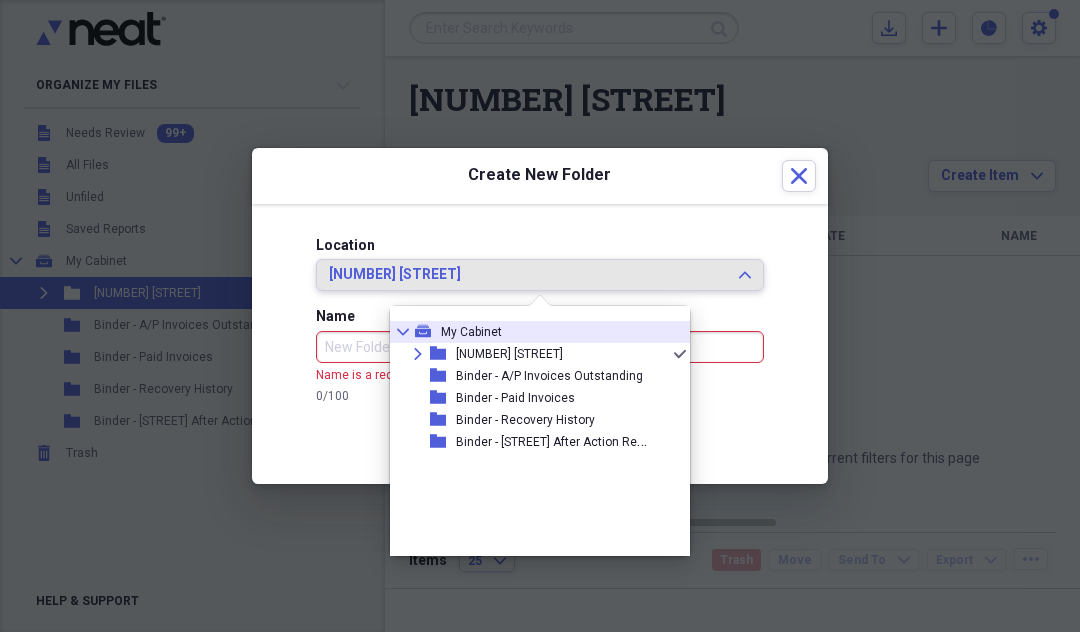click on "Collapse mycabinet My Cabinet" at bounding box center [532, 332] 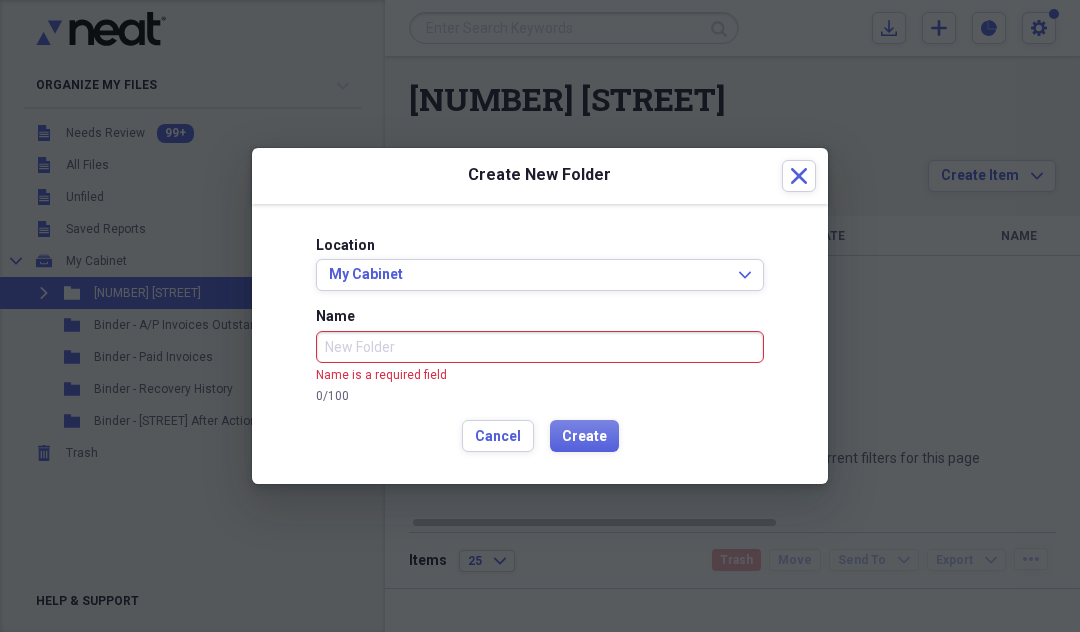 click on "Name" at bounding box center [540, 347] 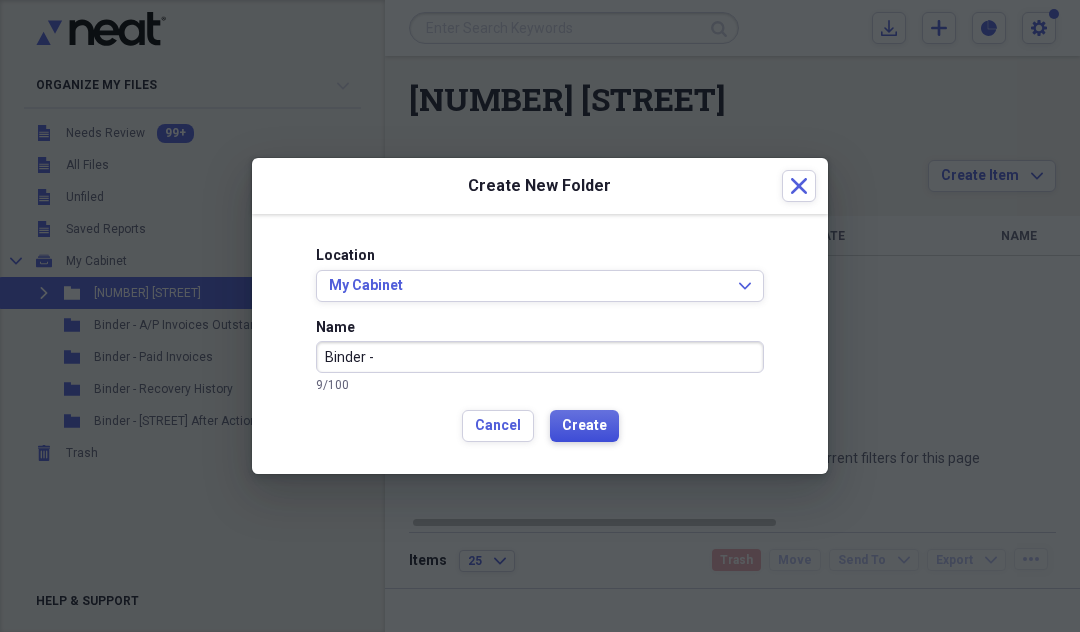 type on "Binder -" 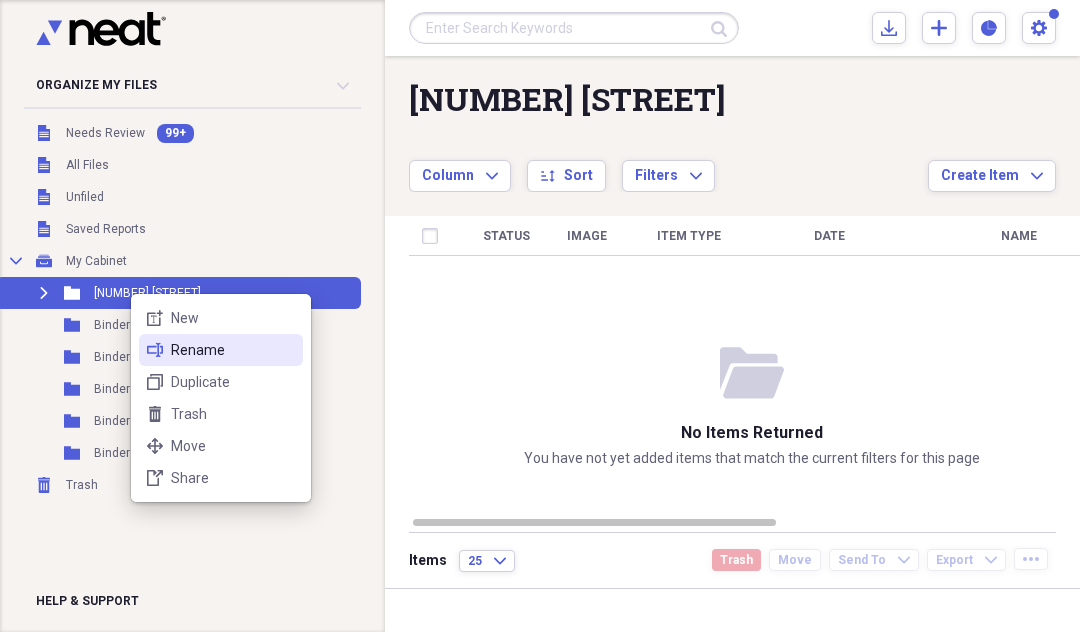 click on "Rename" at bounding box center [233, 350] 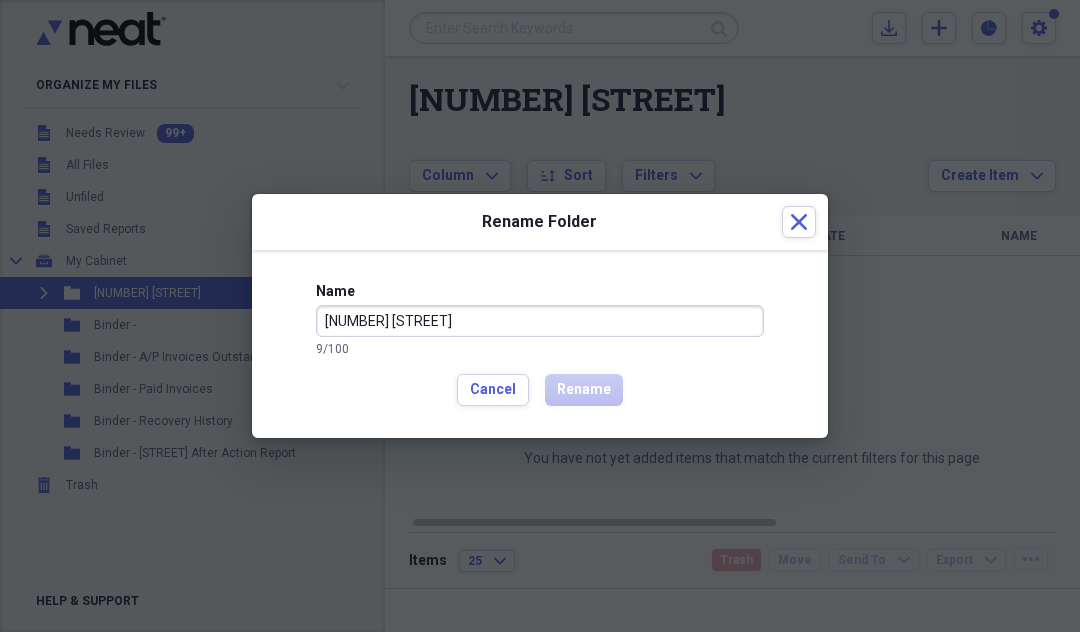 drag, startPoint x: 407, startPoint y: 317, endPoint x: 290, endPoint y: 339, distance: 119.05041 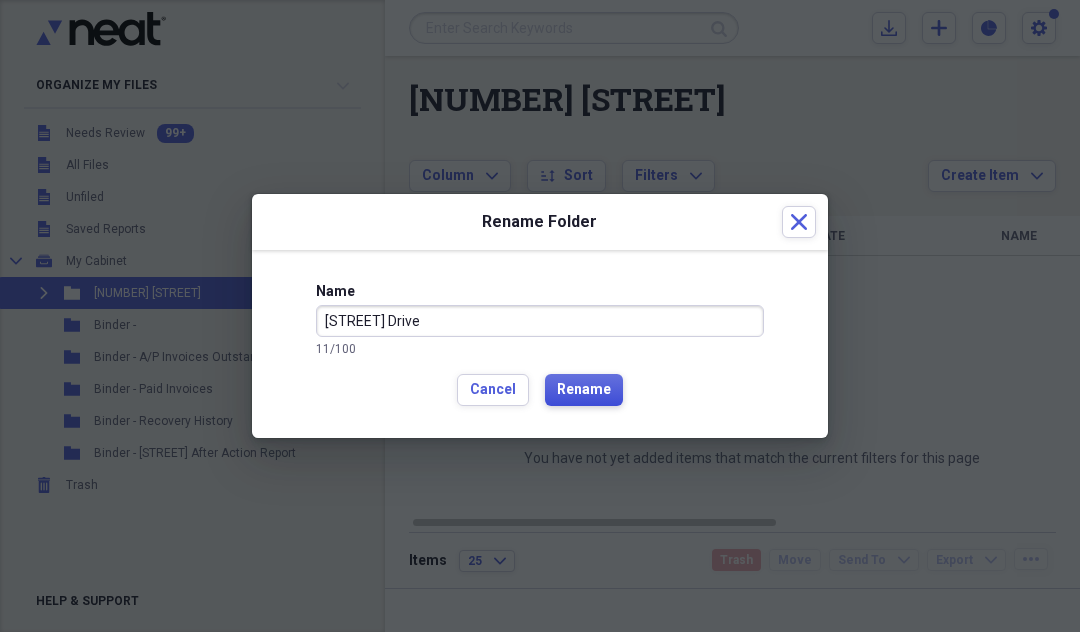 type on "[STREET] Drive" 